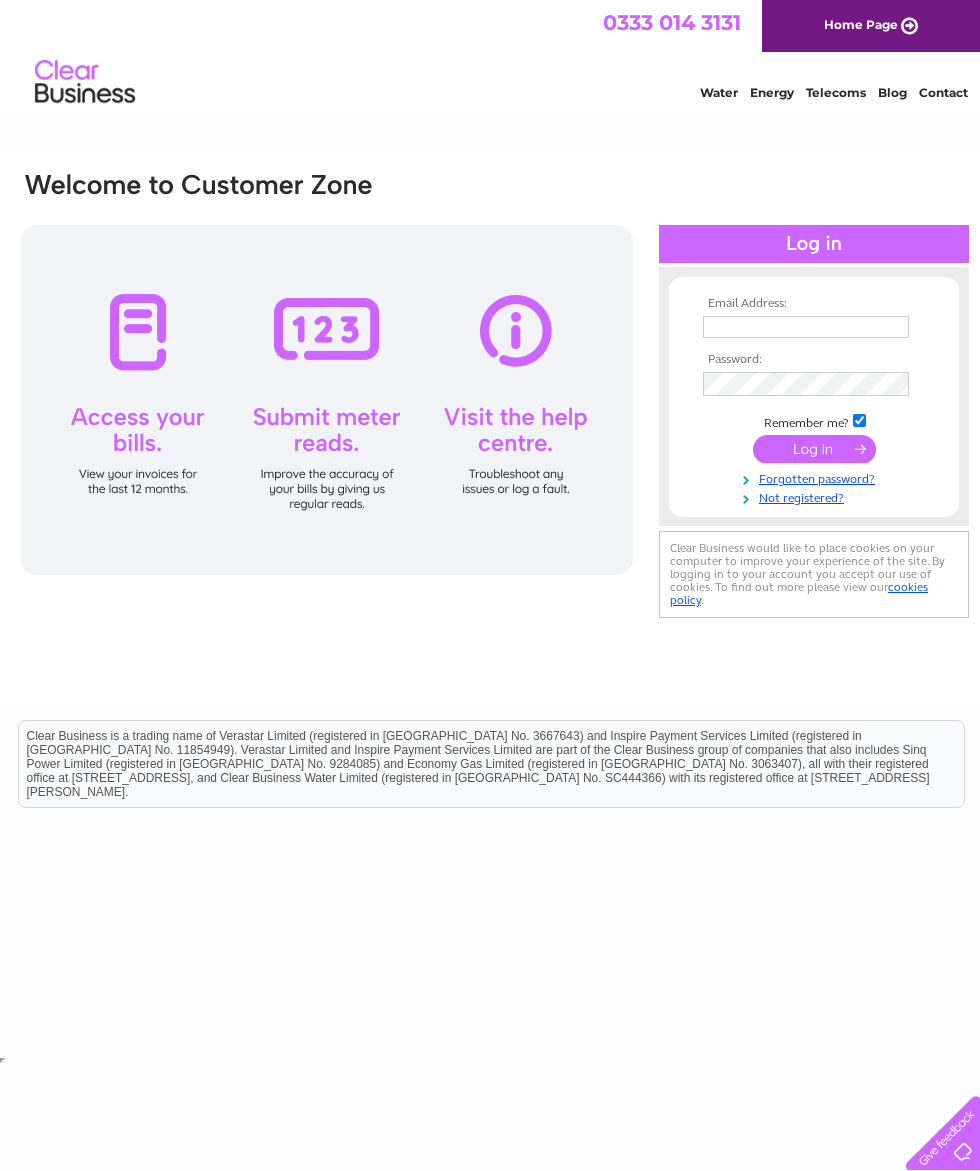 scroll, scrollTop: 0, scrollLeft: 0, axis: both 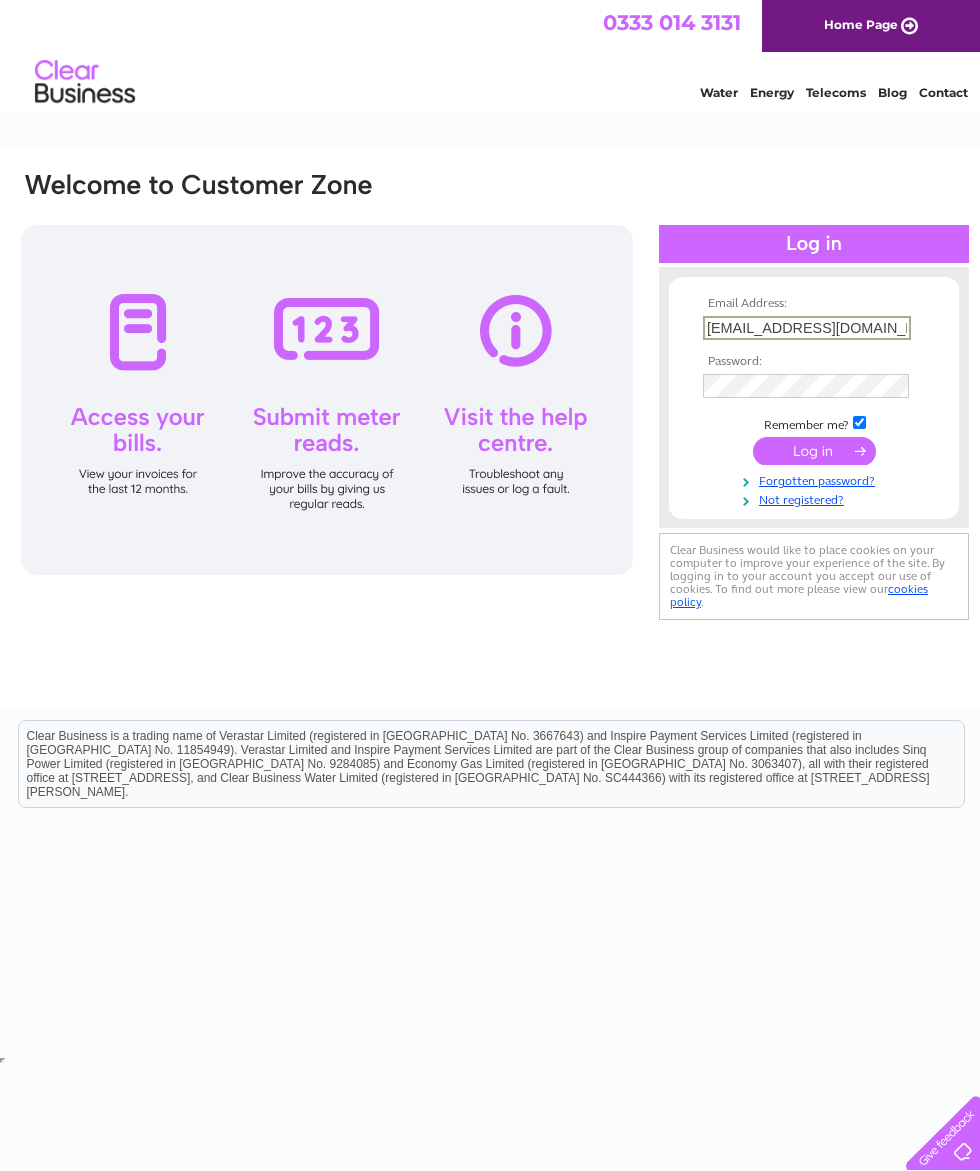type on "[EMAIL_ADDRESS][DOMAIN_NAME]" 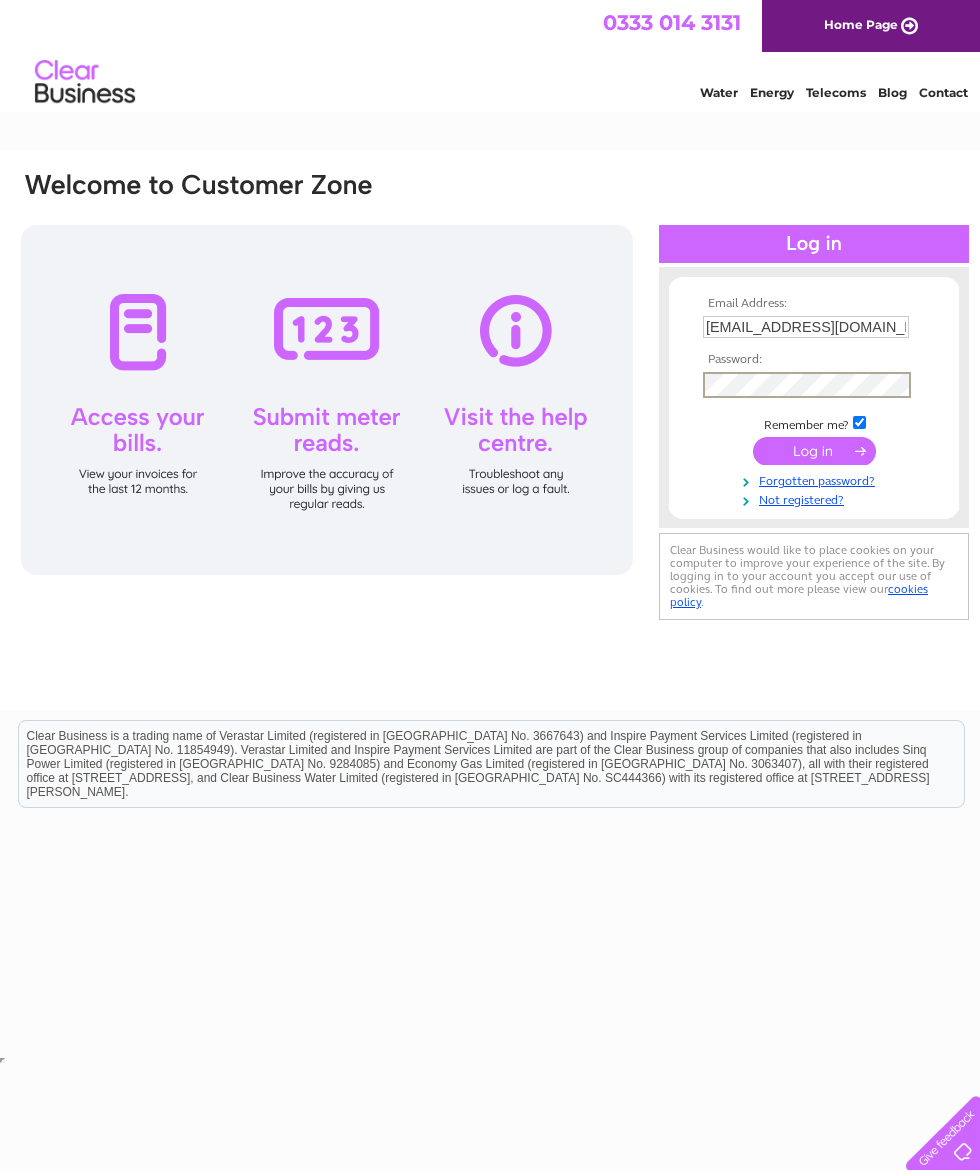 click at bounding box center [814, 451] 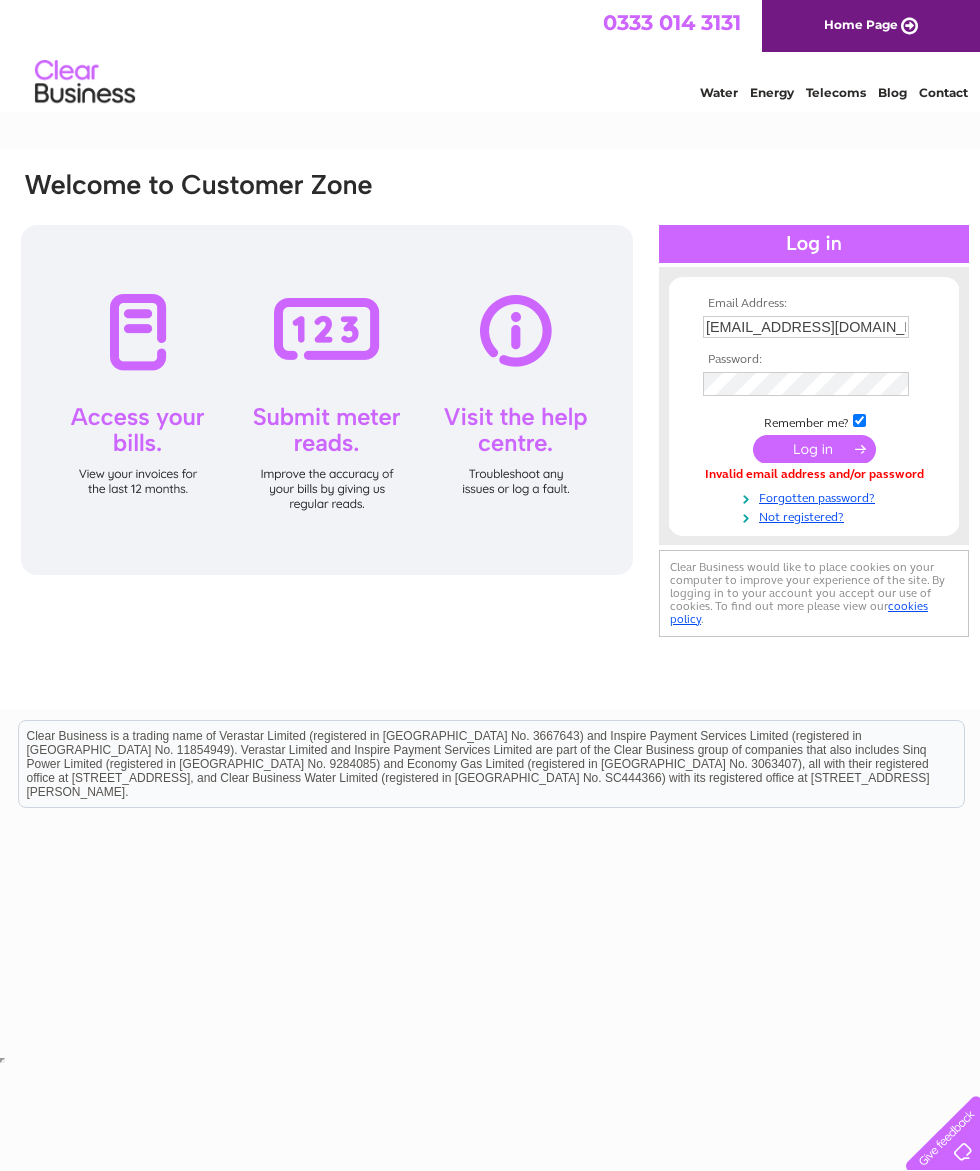 scroll, scrollTop: 0, scrollLeft: 0, axis: both 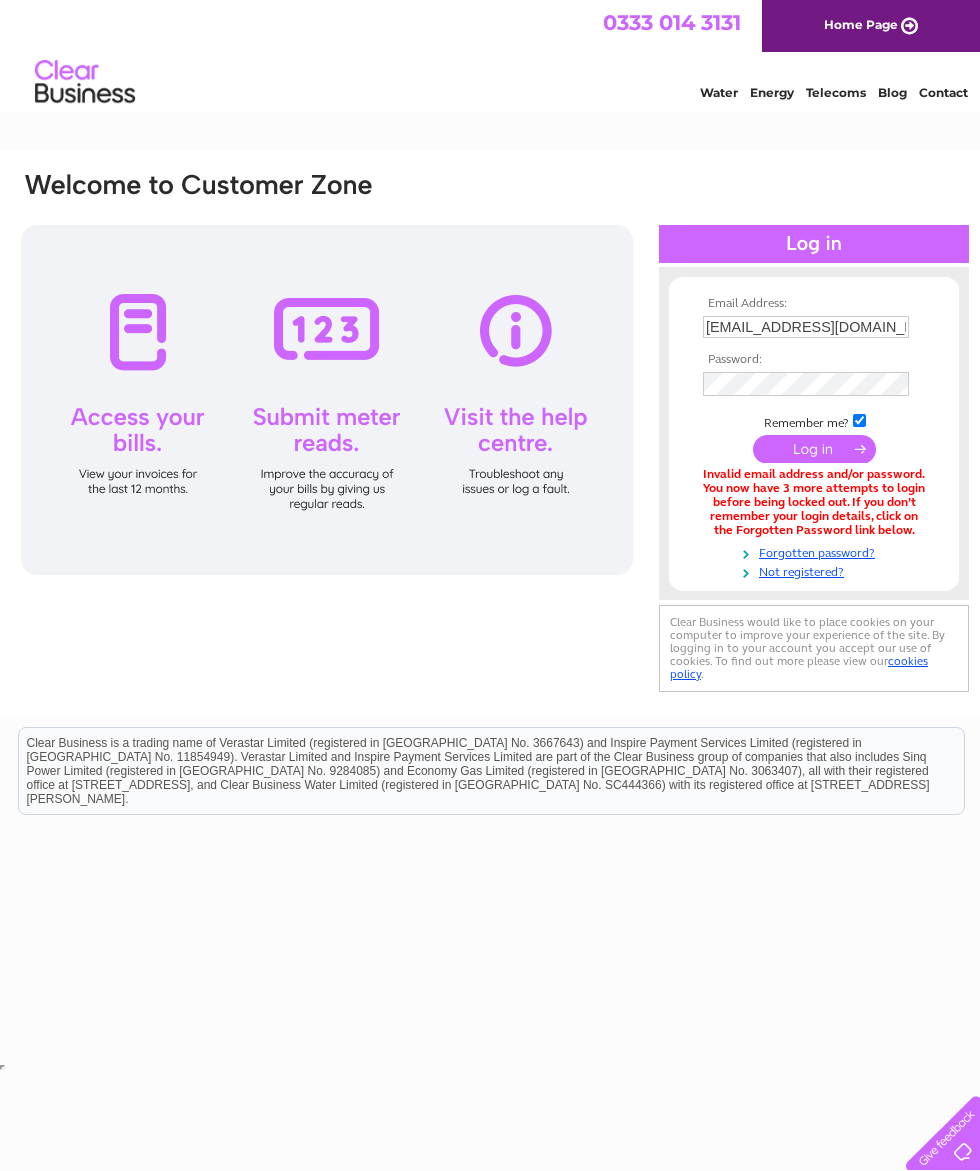 click at bounding box center [814, 449] 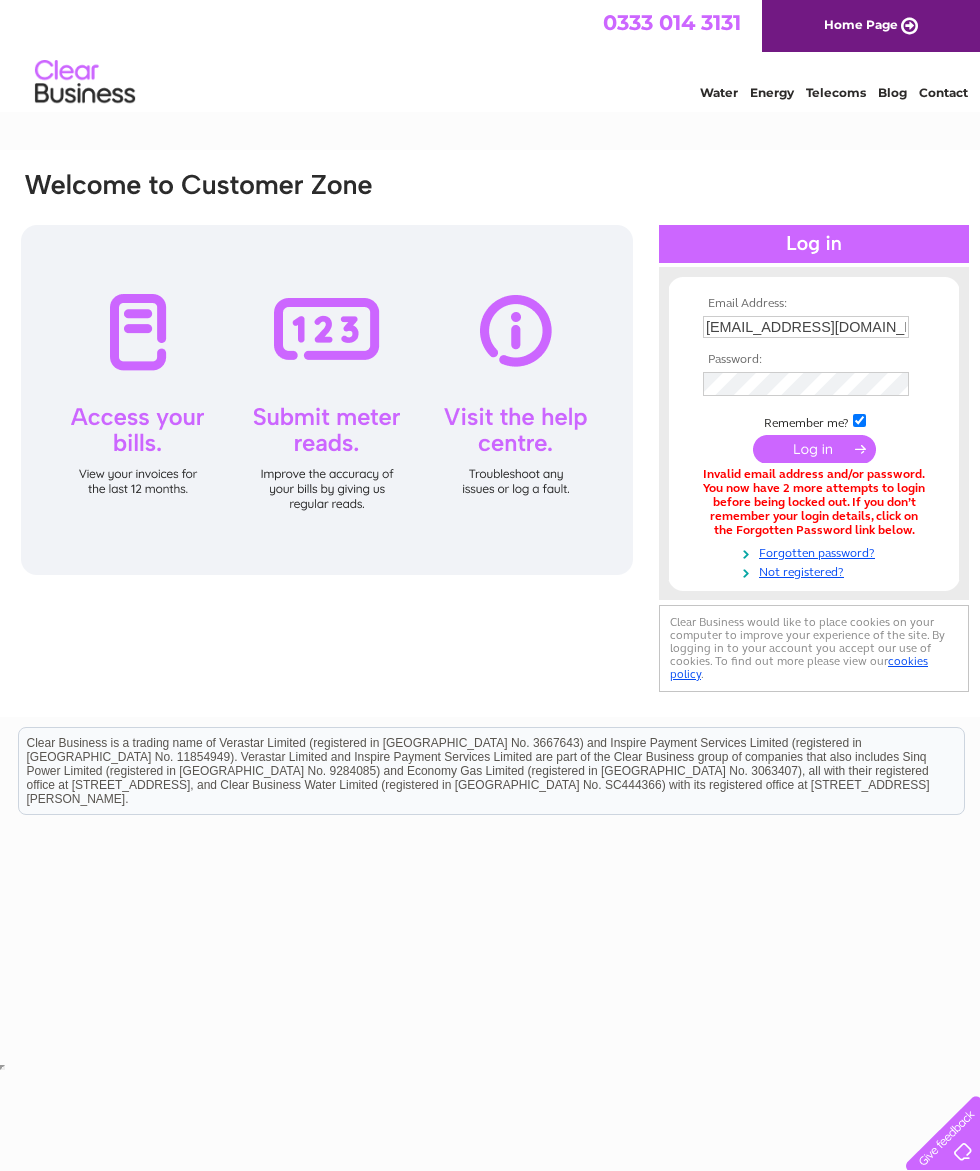 scroll, scrollTop: 0, scrollLeft: 0, axis: both 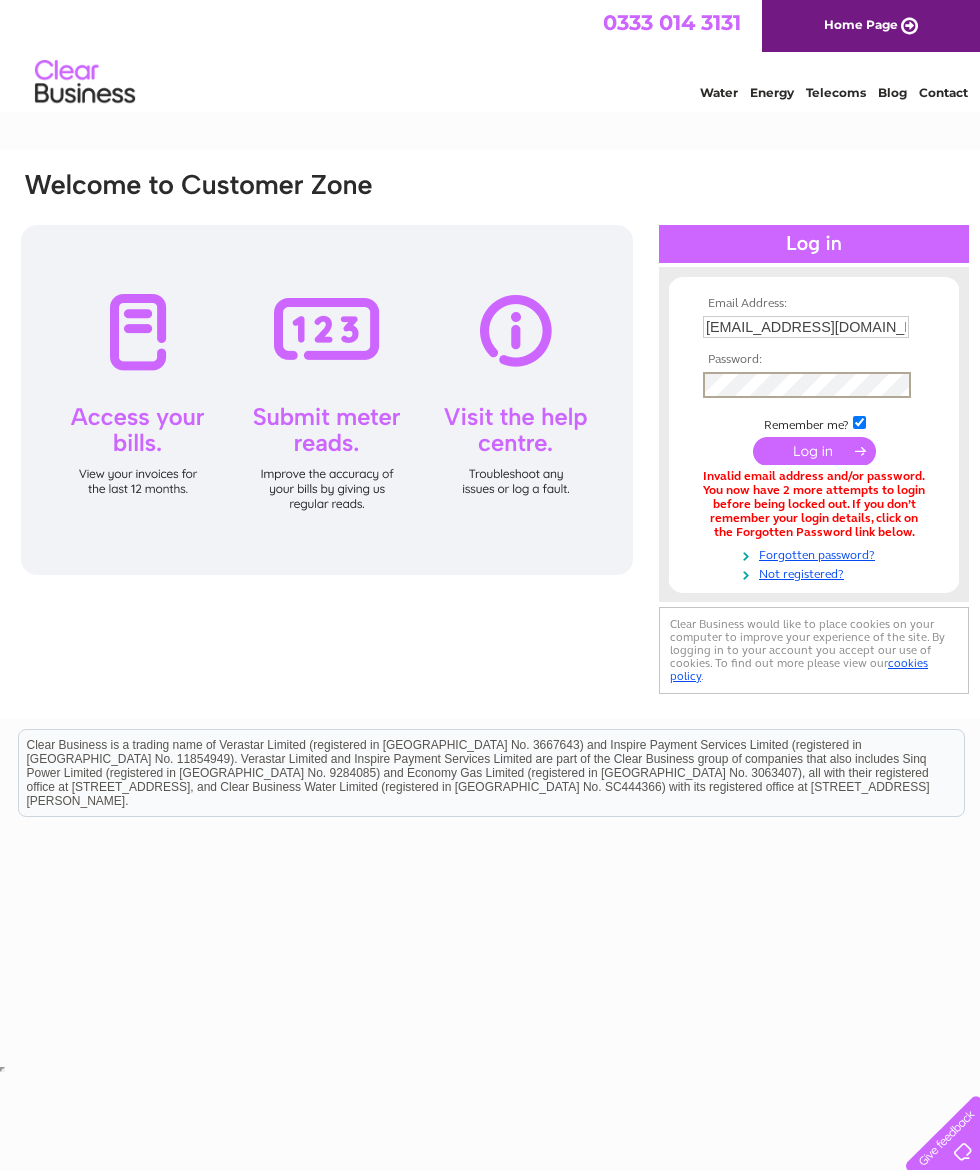 click at bounding box center [814, 451] 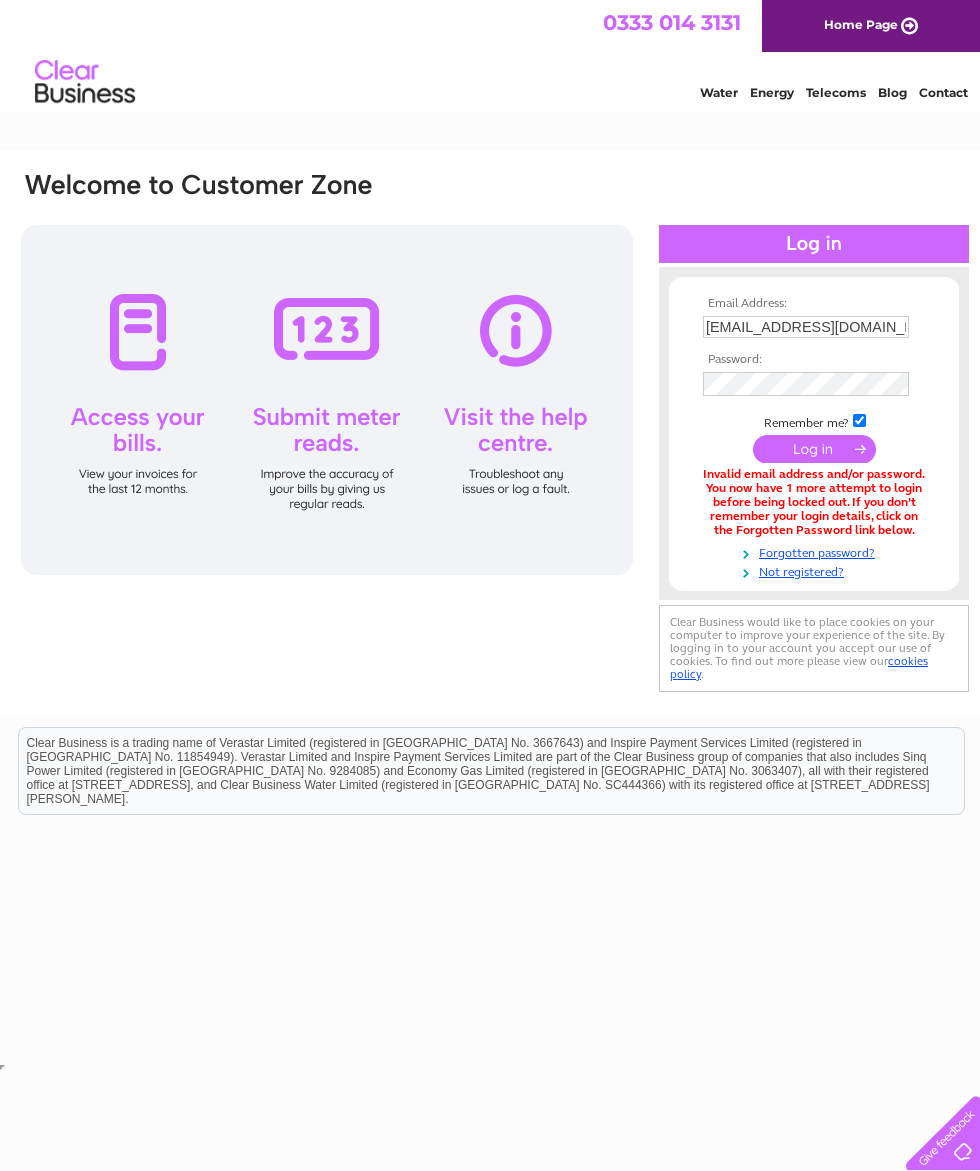 scroll, scrollTop: 0, scrollLeft: 0, axis: both 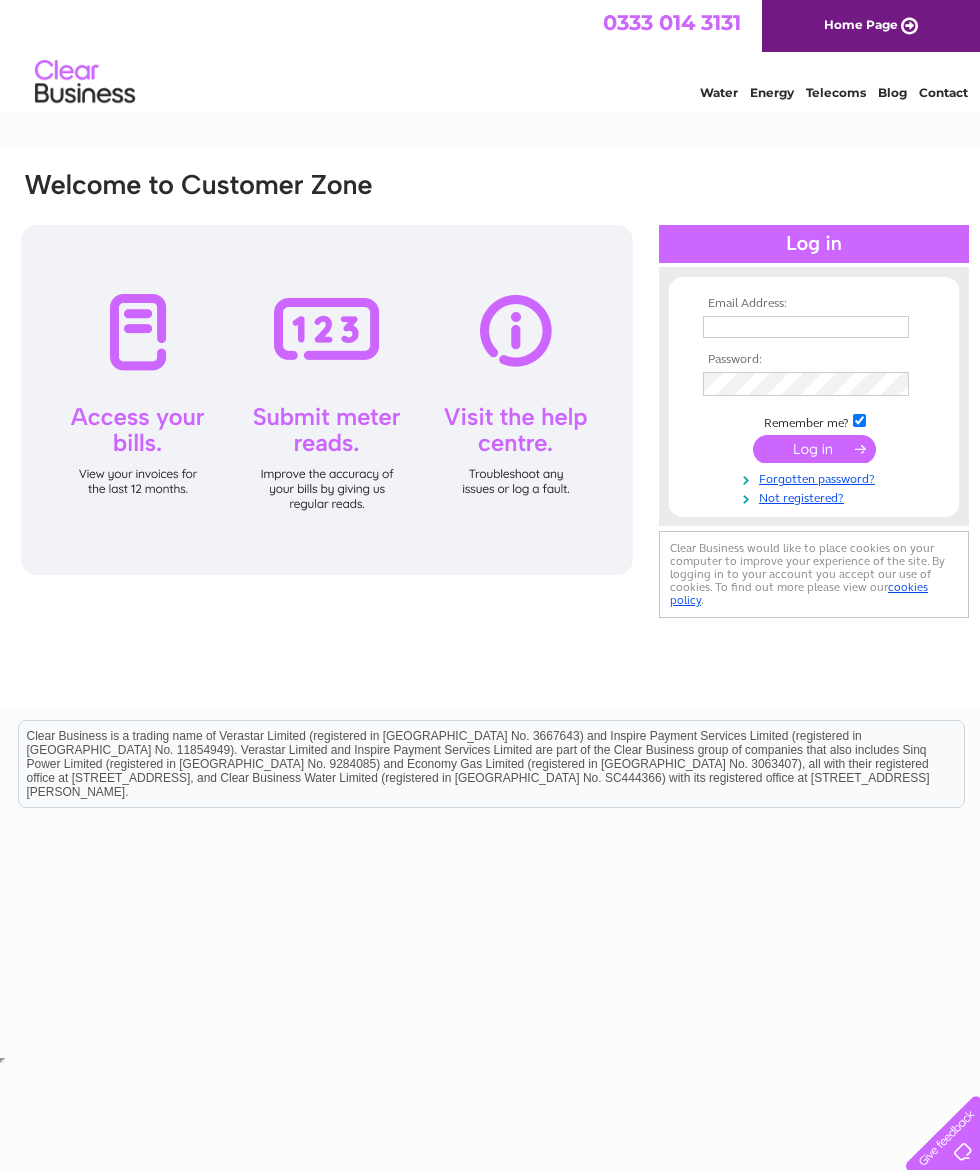 click at bounding box center (806, 327) 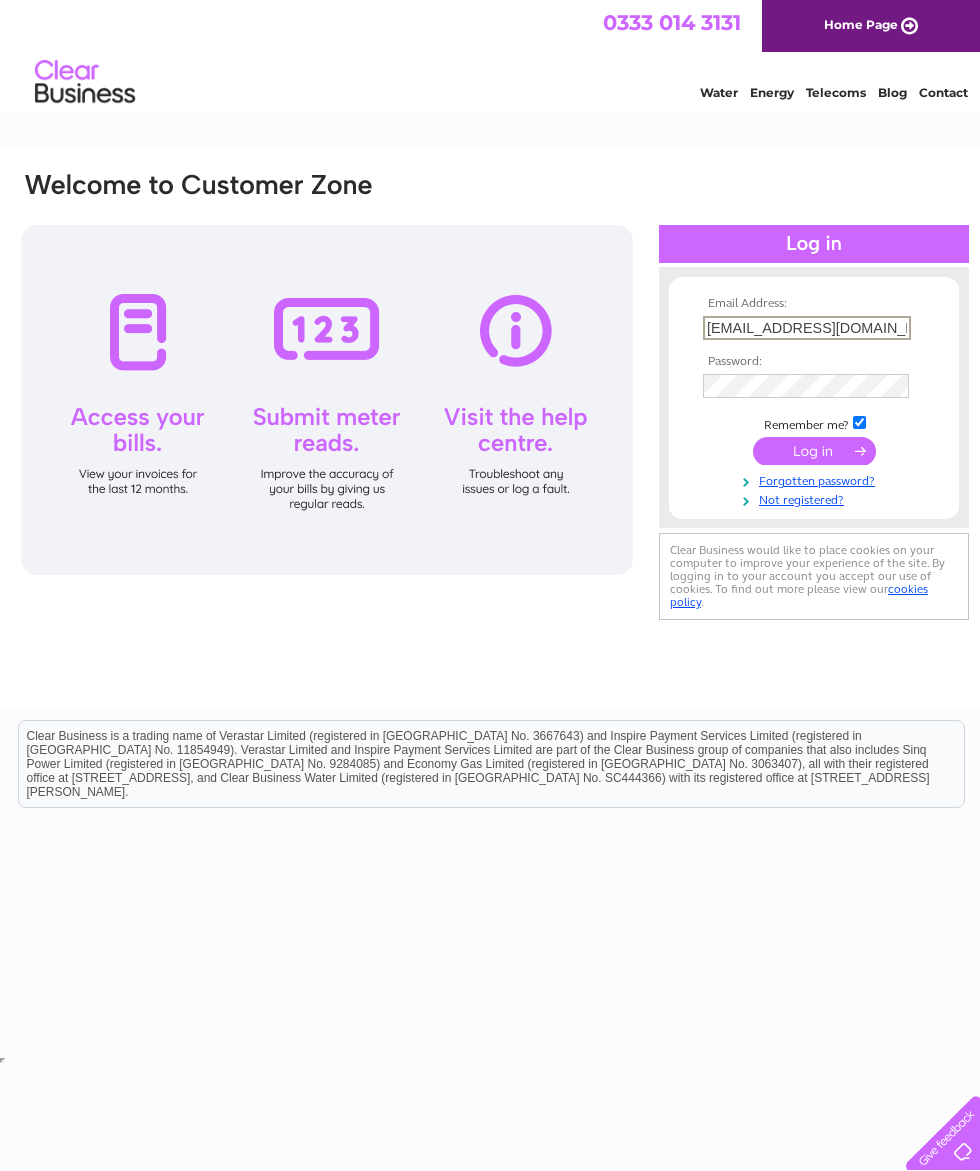 type on "teresamccall@btconnect.com" 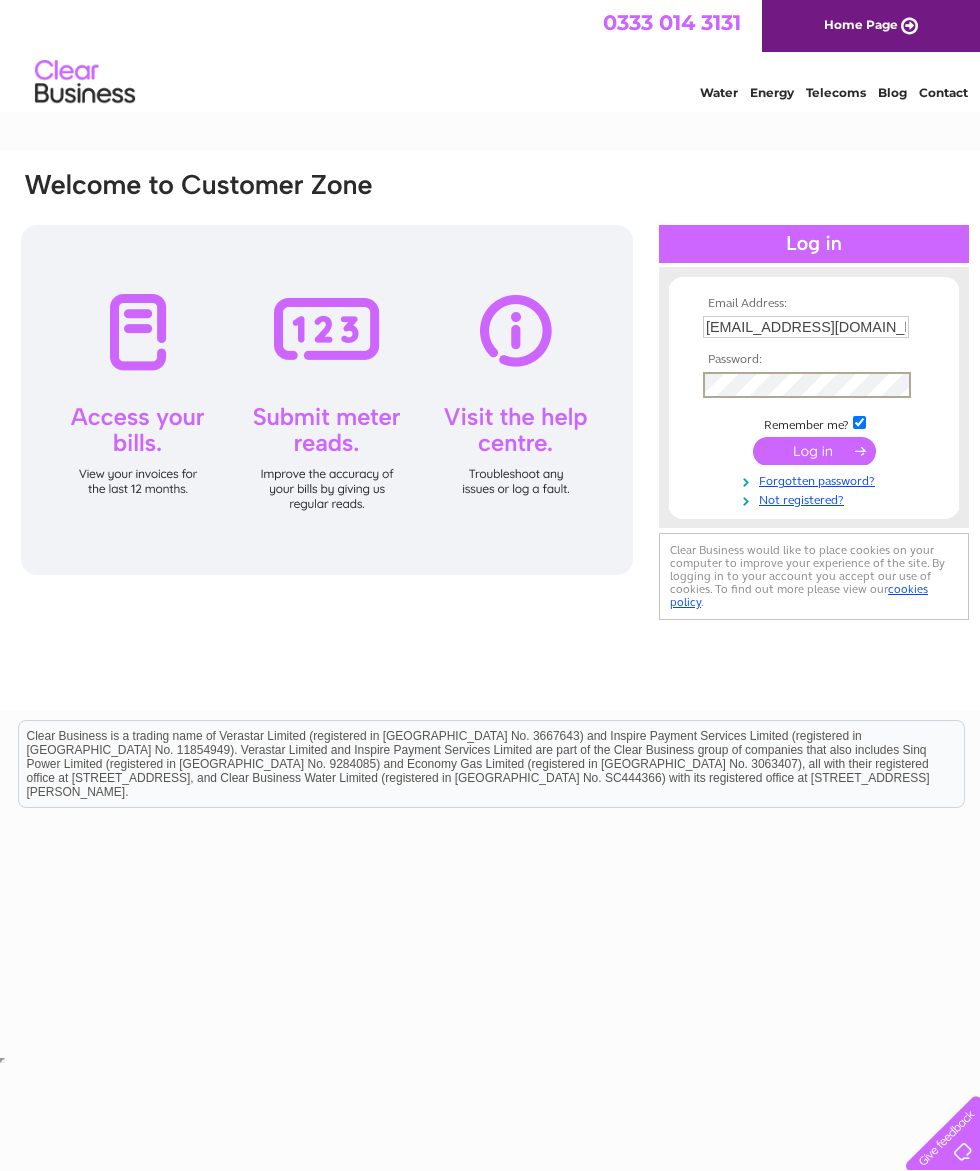 click at bounding box center (814, 451) 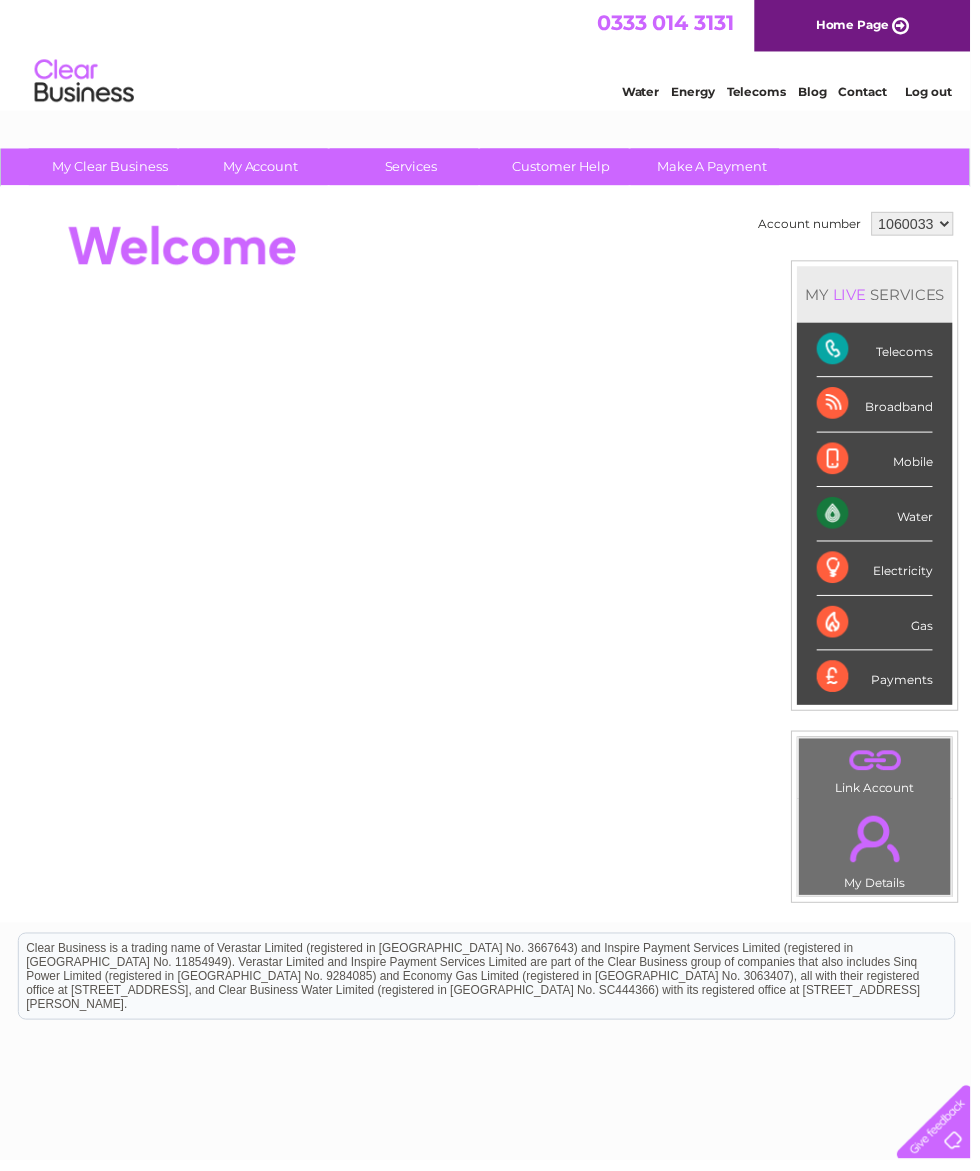 scroll, scrollTop: 0, scrollLeft: 0, axis: both 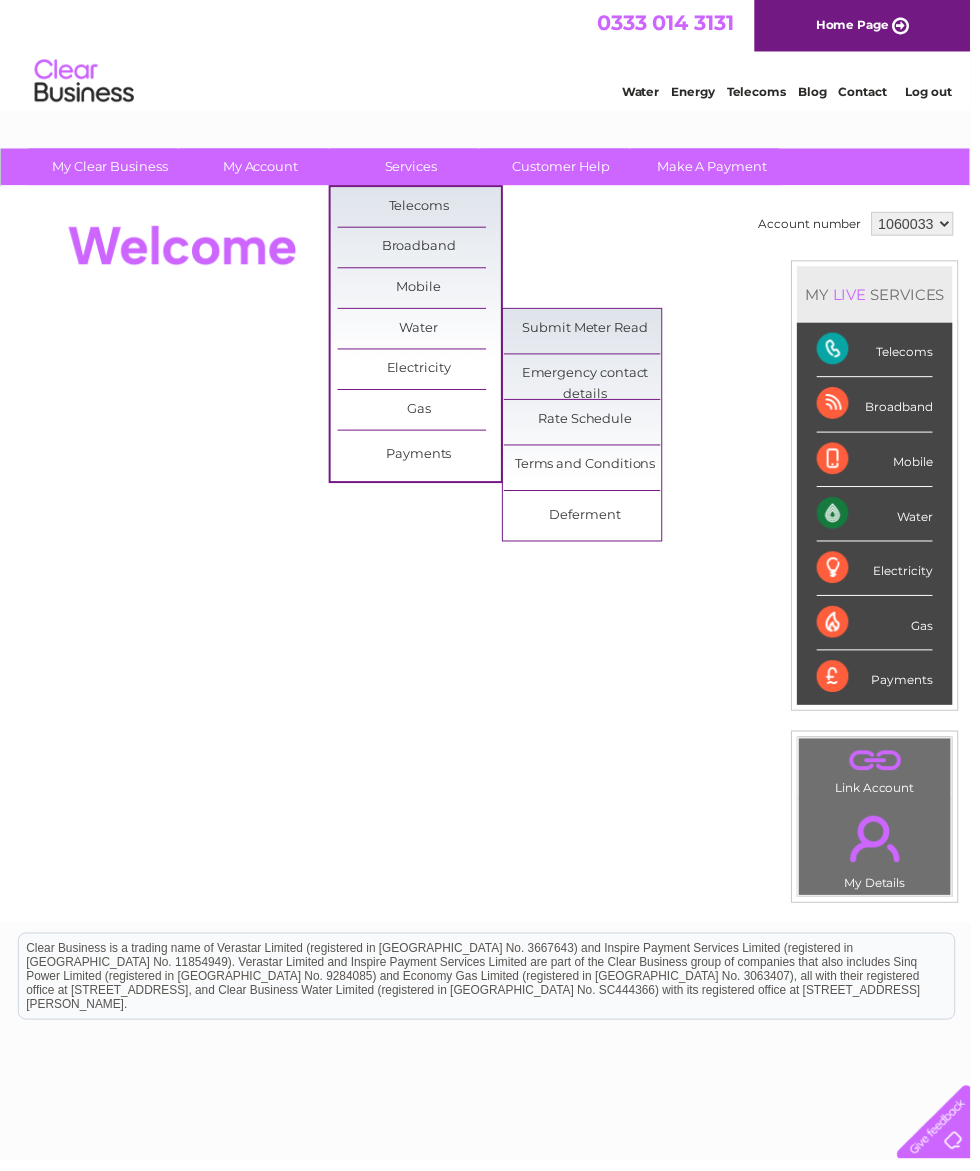 click on "Submit Meter Read" at bounding box center [591, 332] 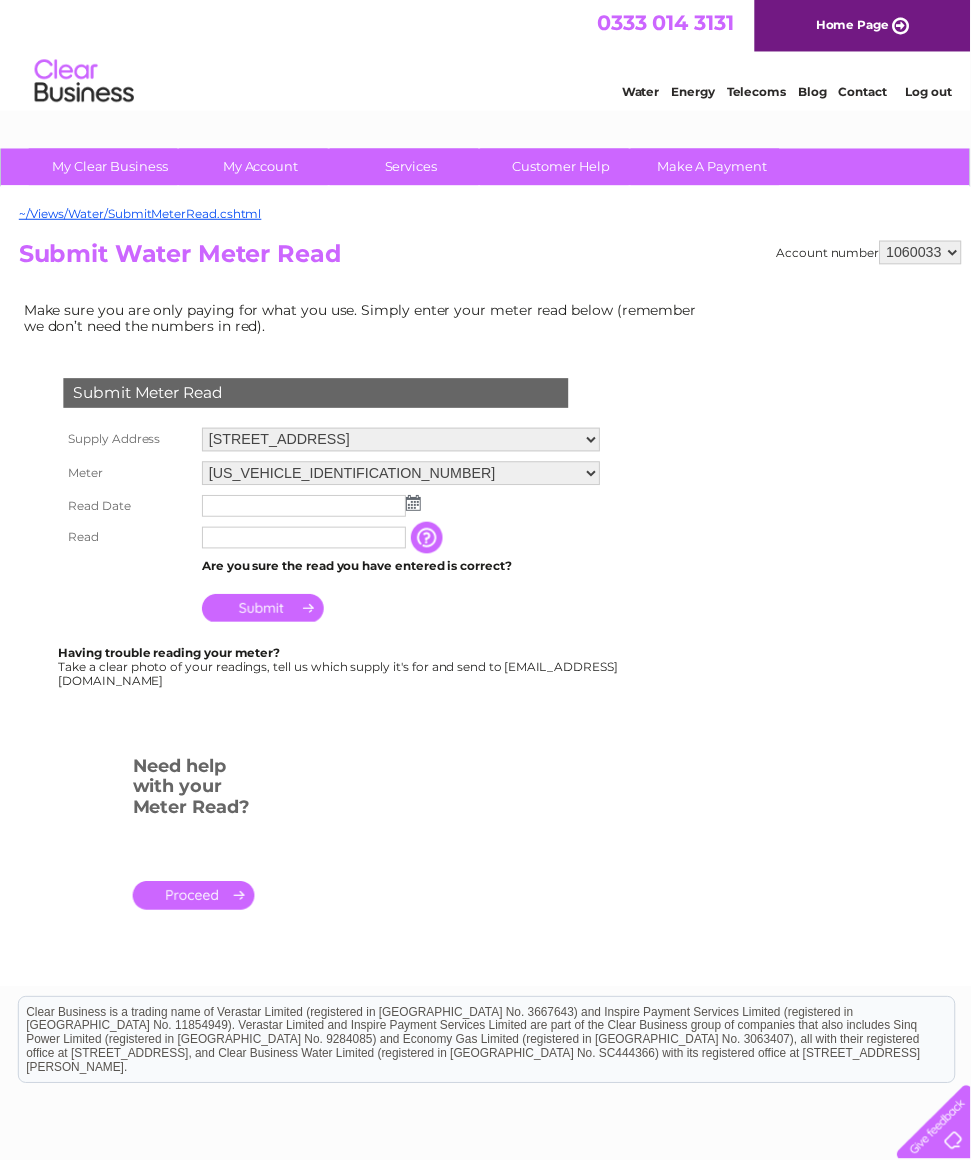 scroll, scrollTop: 0, scrollLeft: 0, axis: both 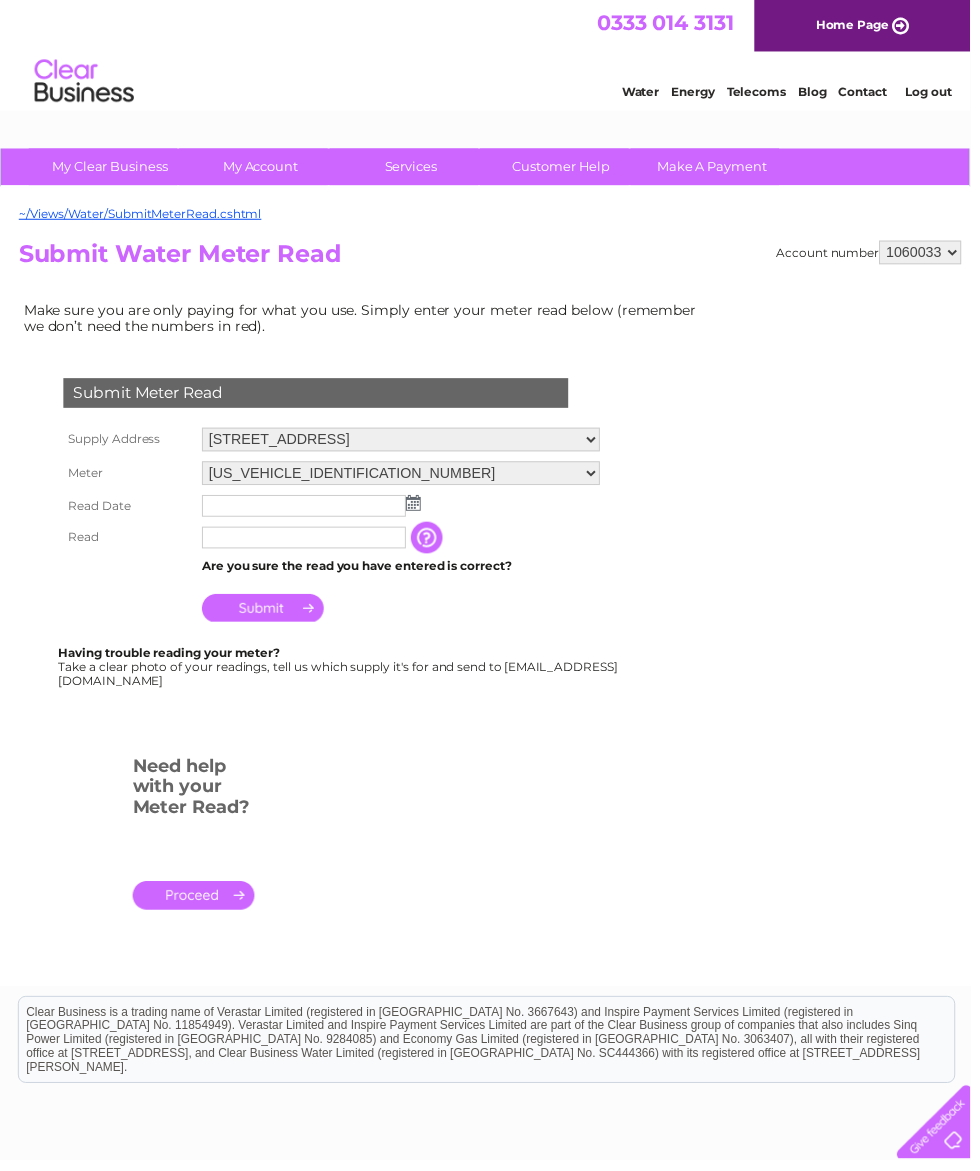 click at bounding box center [417, 508] 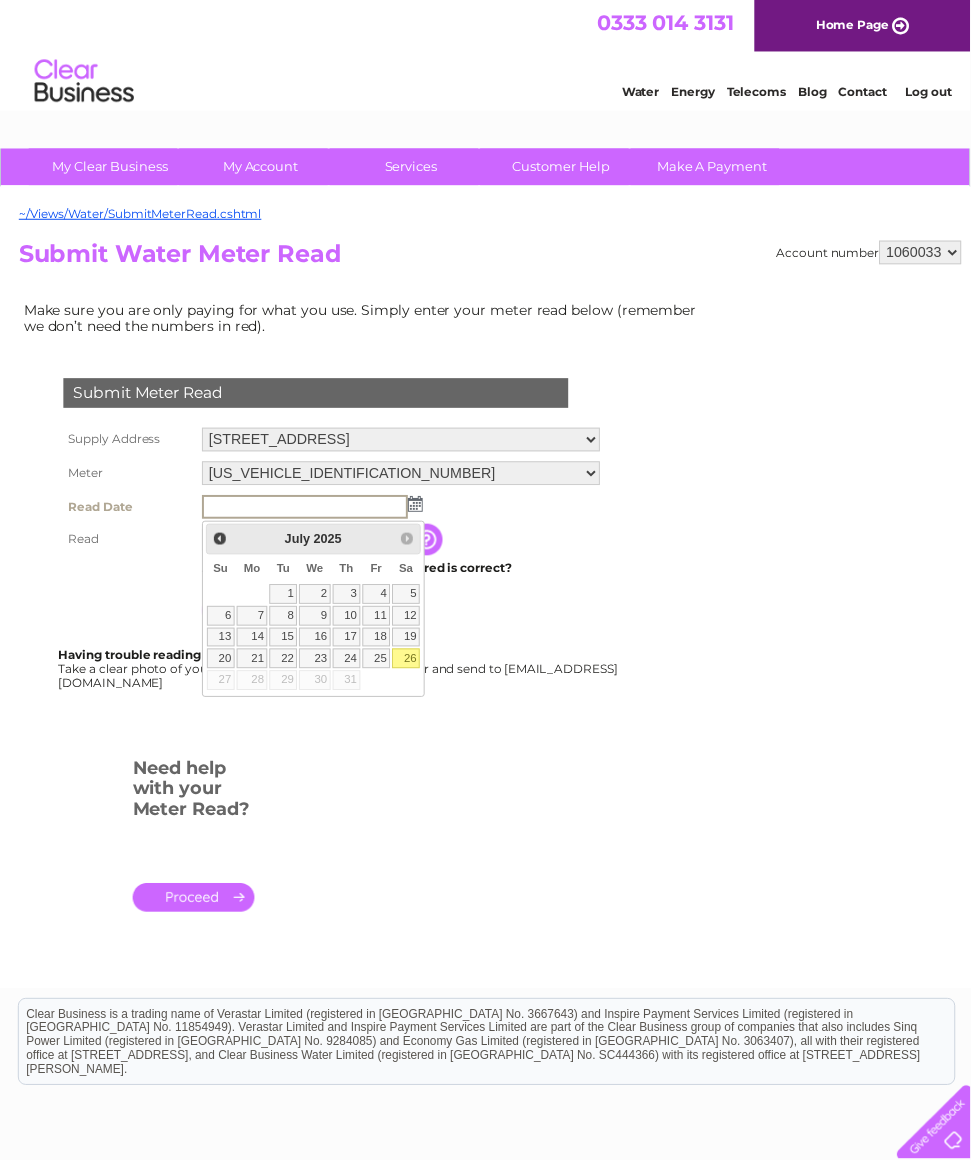 click on "26" at bounding box center (410, 665) 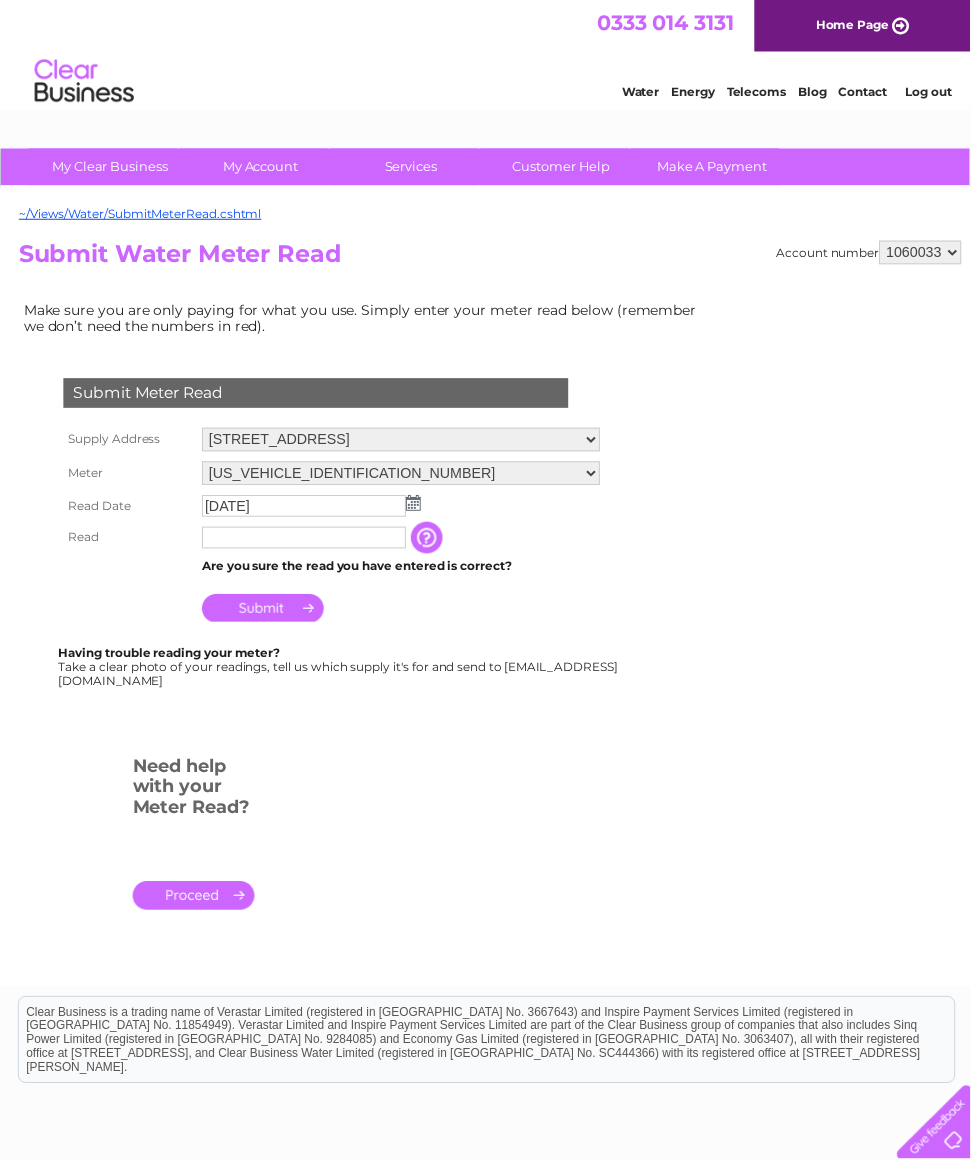 click at bounding box center [307, 543] 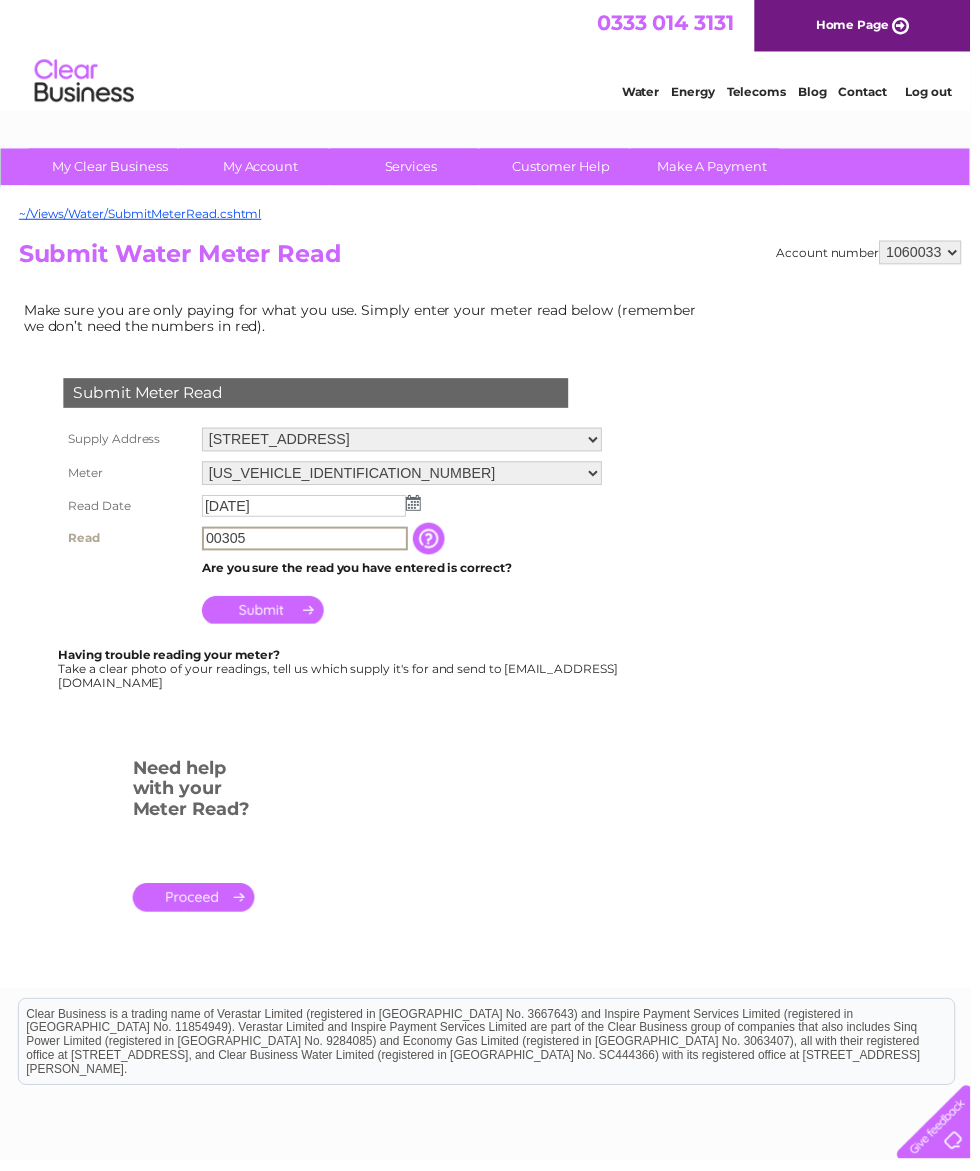 type on "00305" 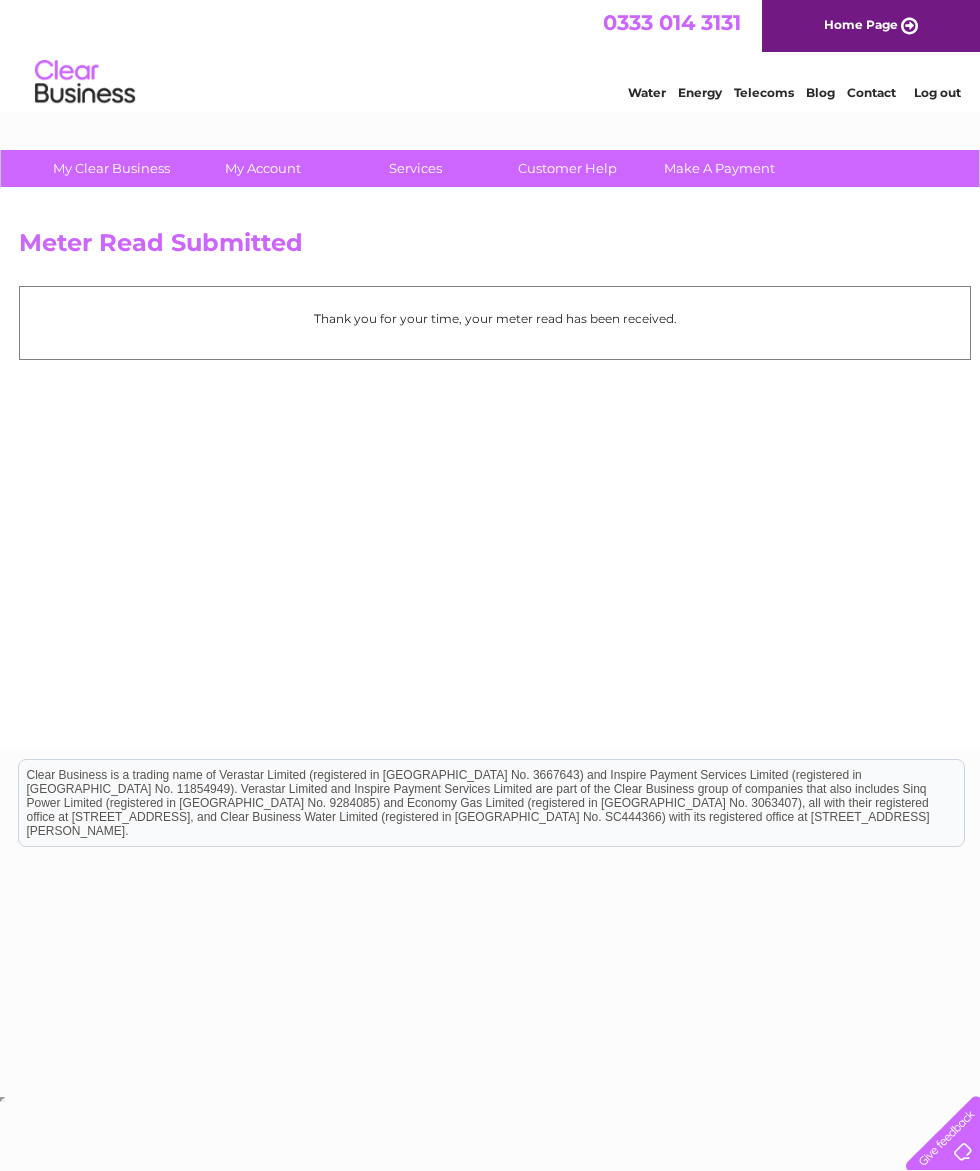 scroll, scrollTop: 0, scrollLeft: 0, axis: both 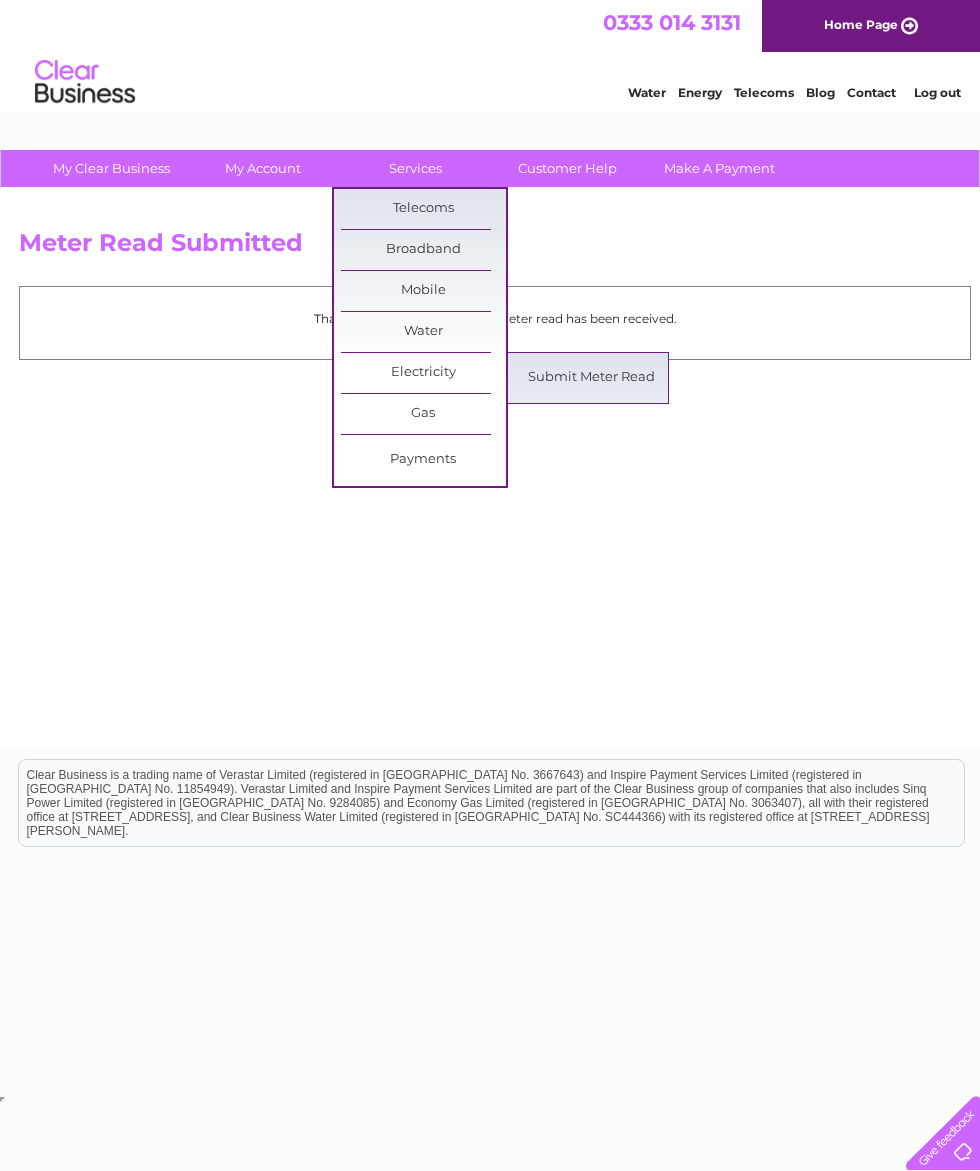 click on "Submit Meter Read" at bounding box center (591, 378) 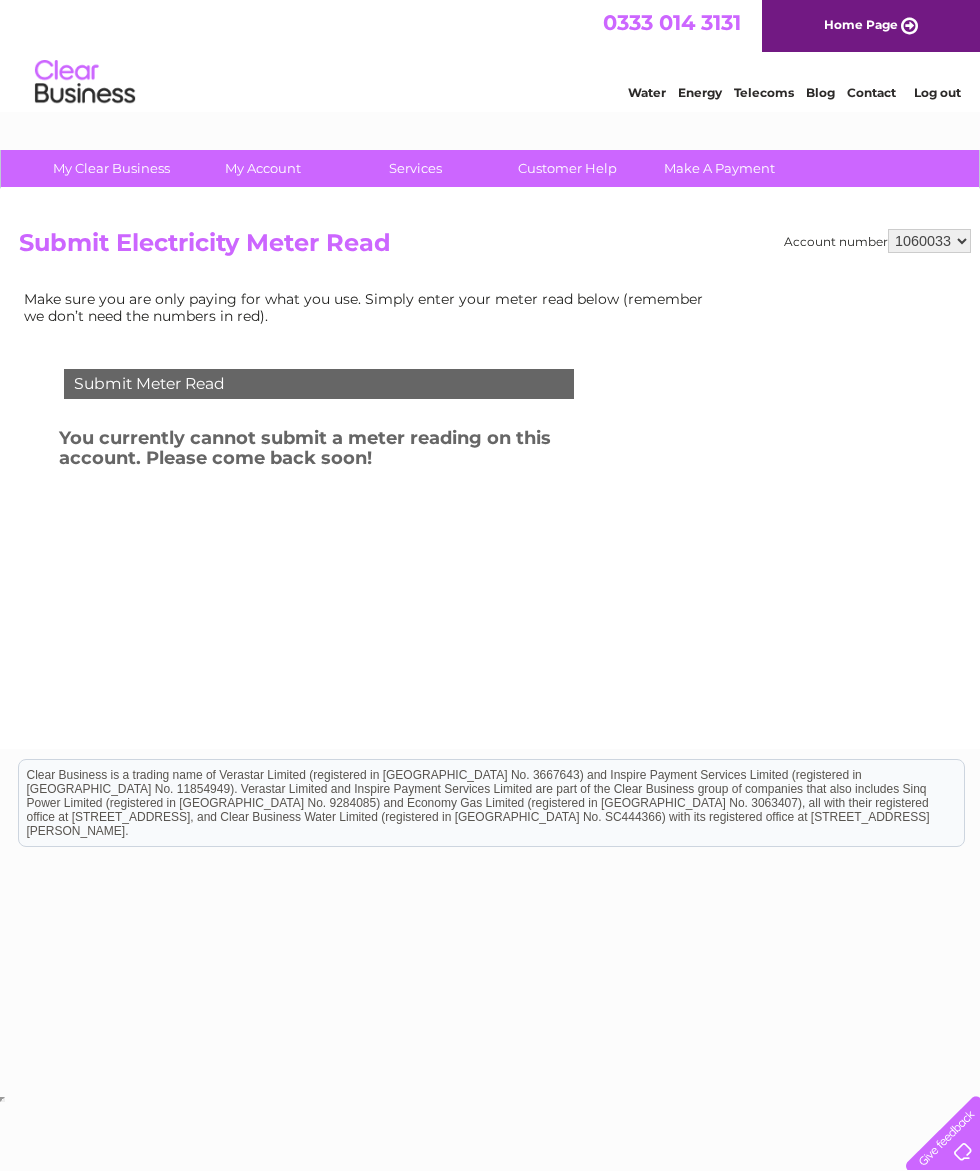 scroll, scrollTop: 0, scrollLeft: 0, axis: both 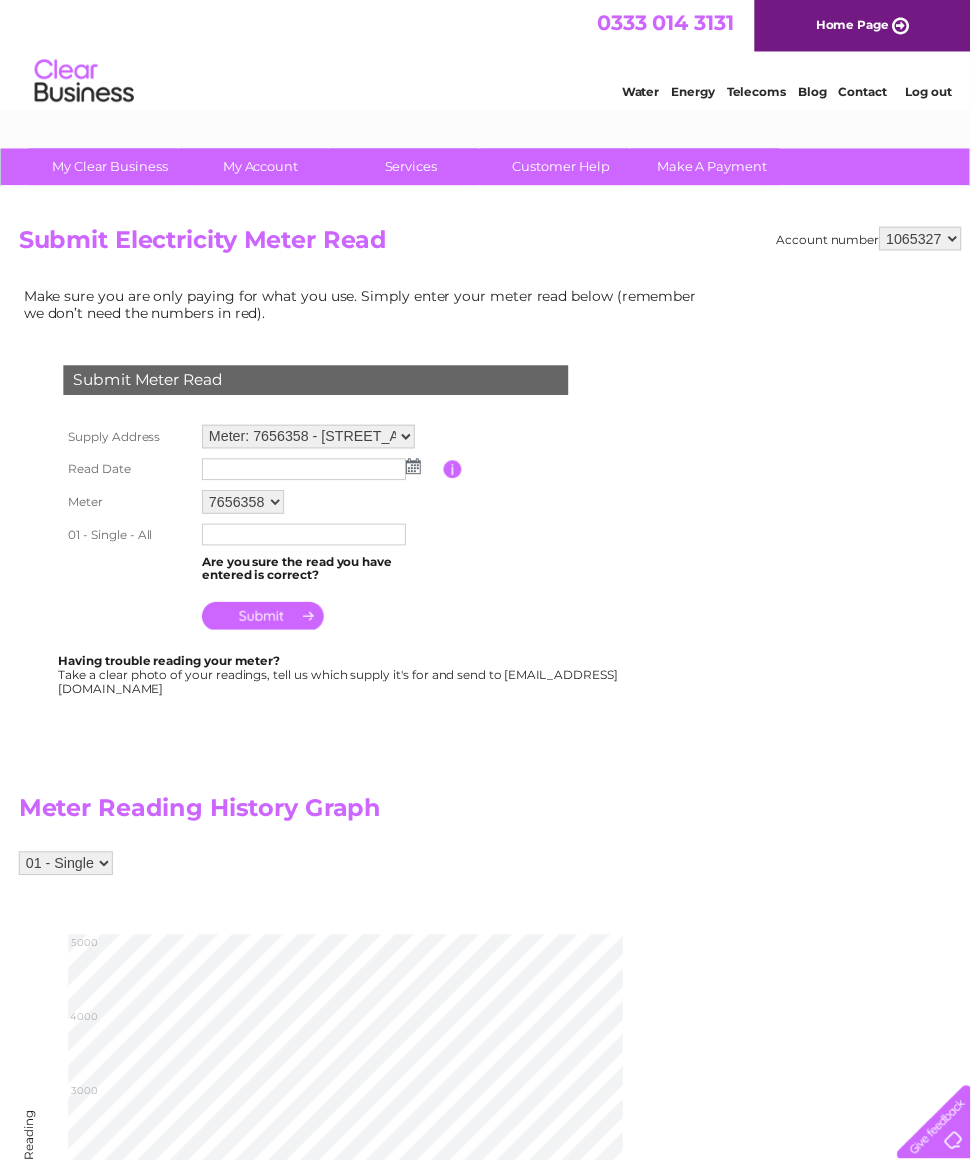 click at bounding box center (417, 471) 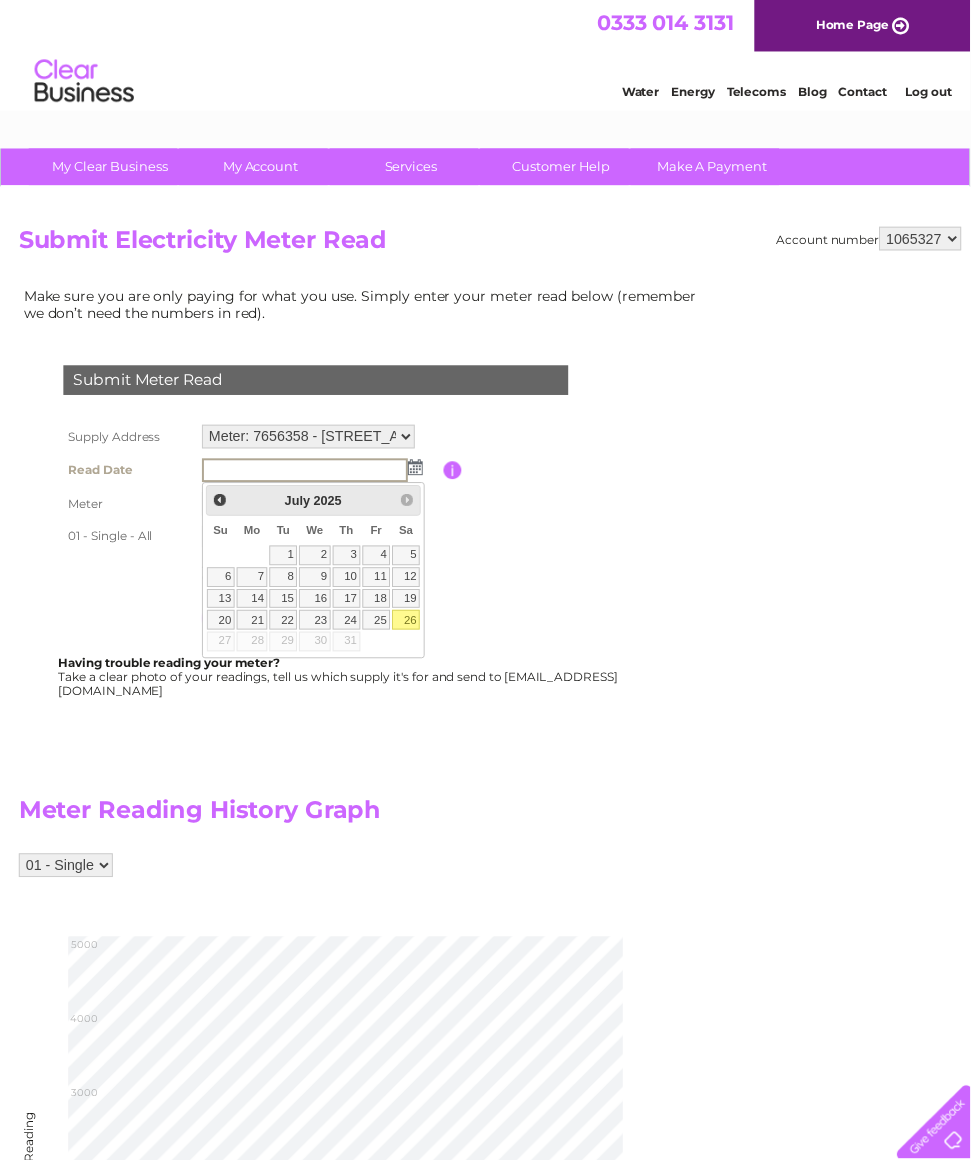 click on "26" at bounding box center (410, 626) 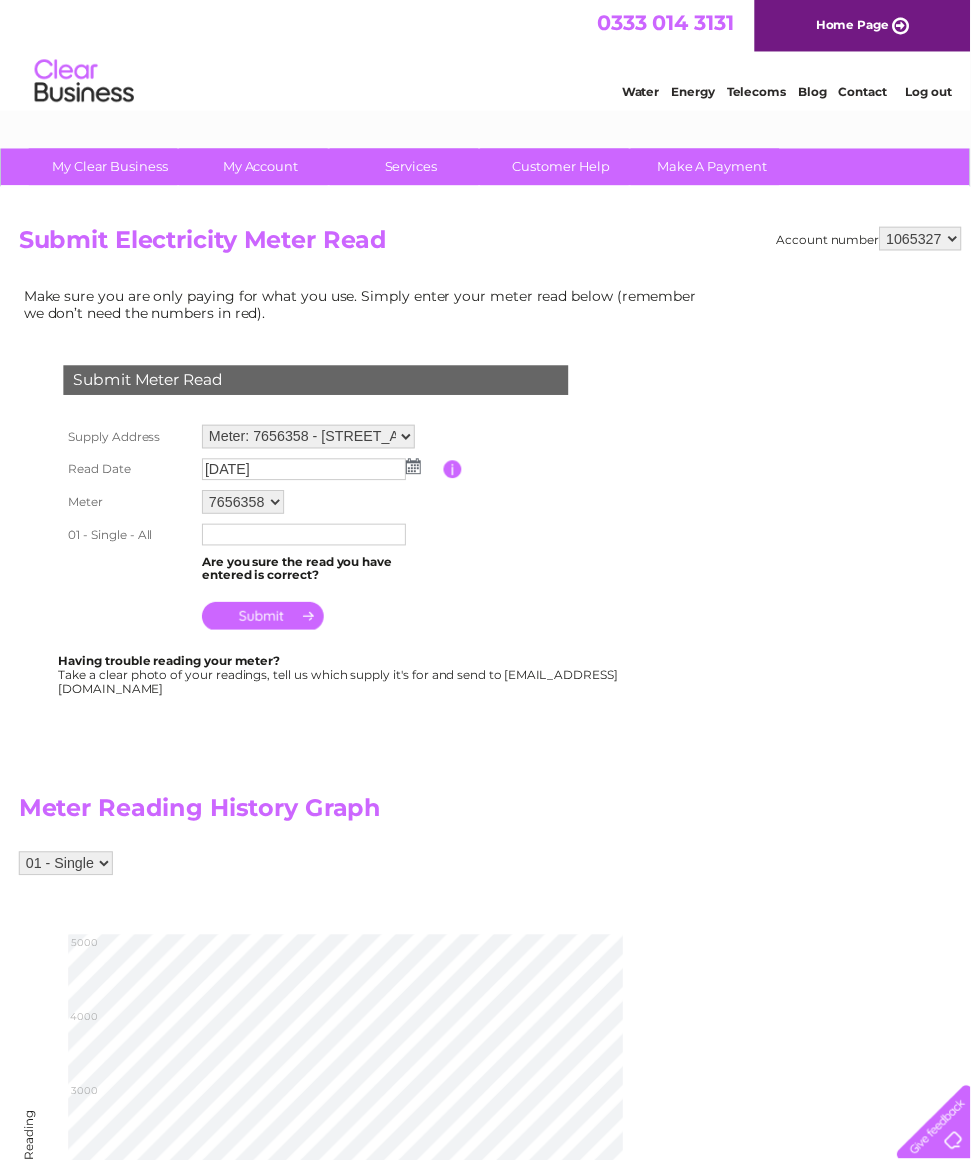 click at bounding box center [307, 540] 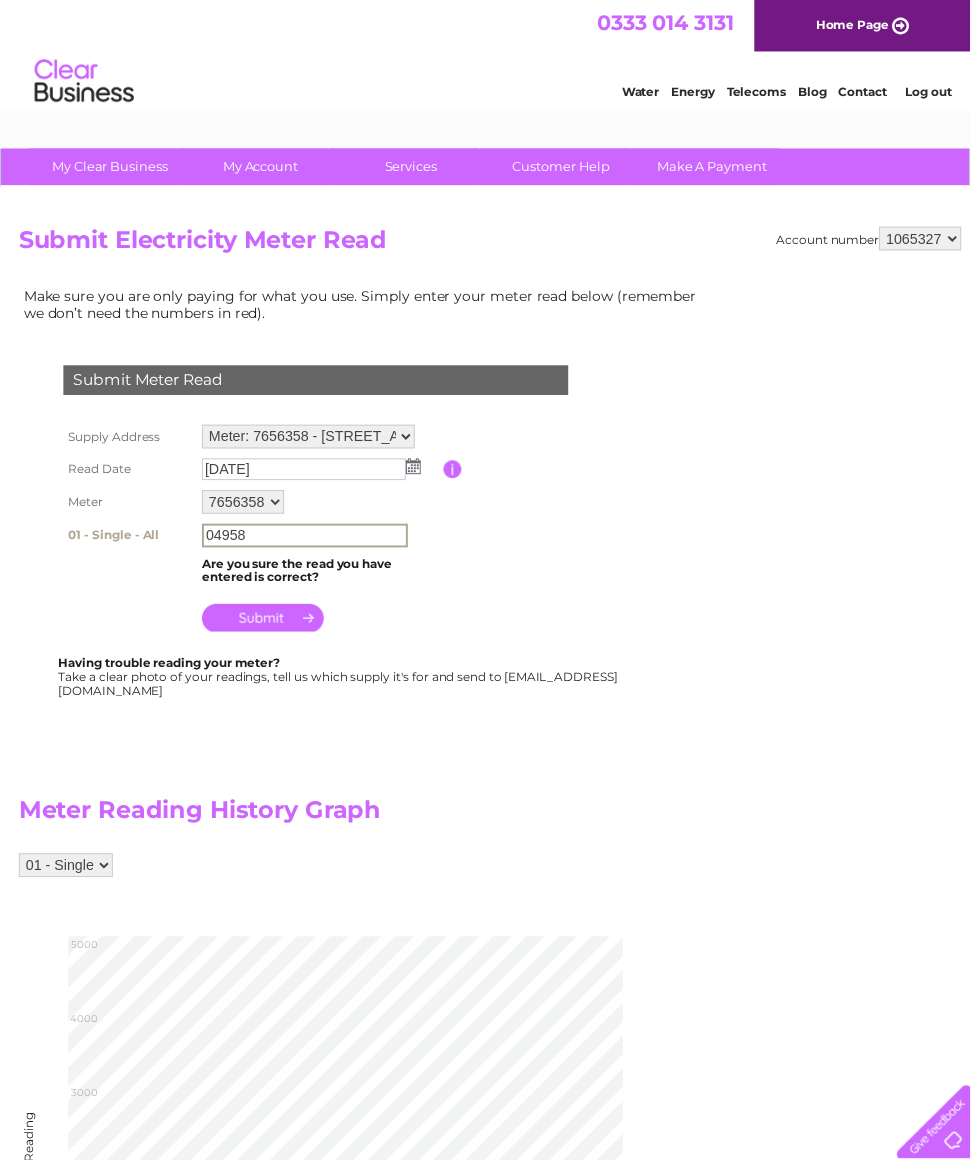 type on "04958" 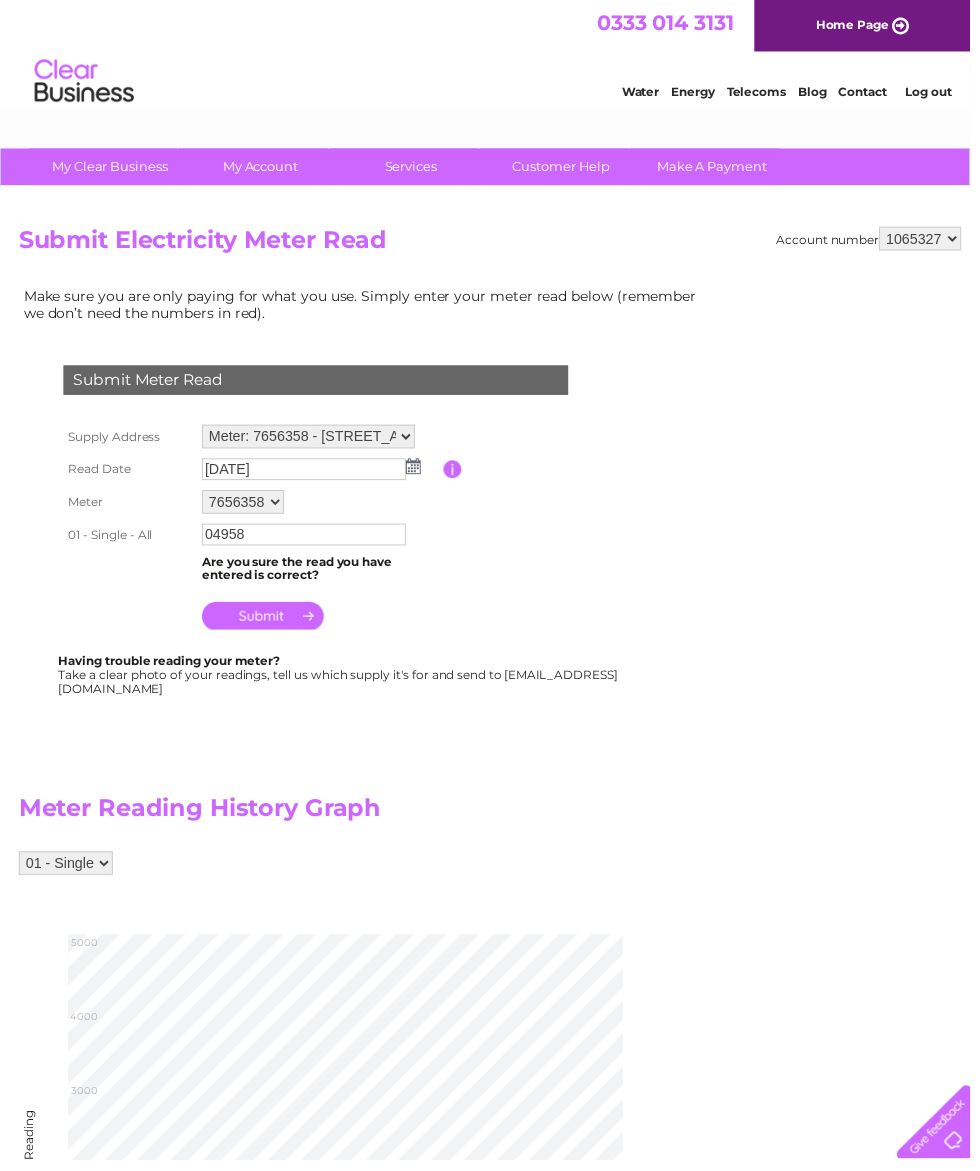 click at bounding box center [265, 622] 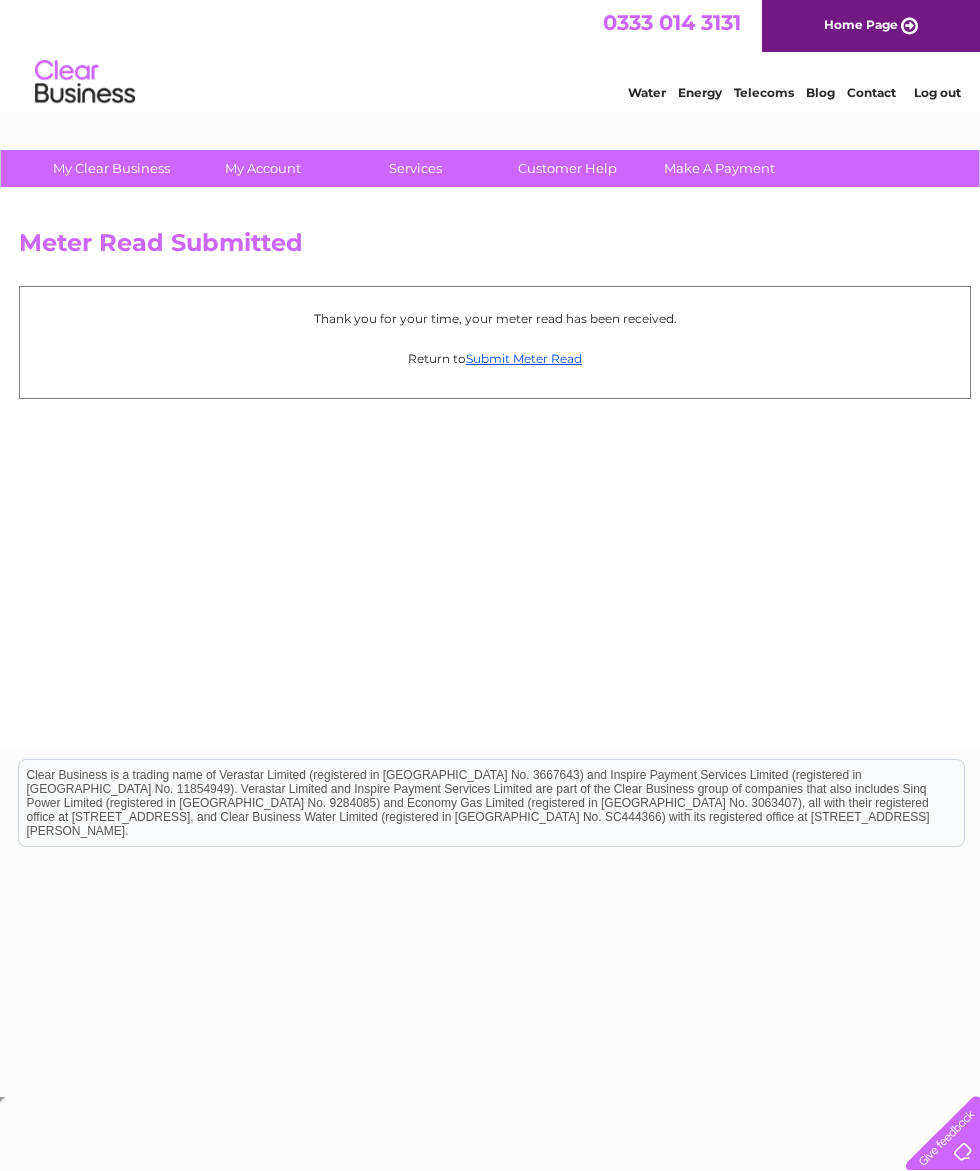 scroll, scrollTop: 0, scrollLeft: 0, axis: both 